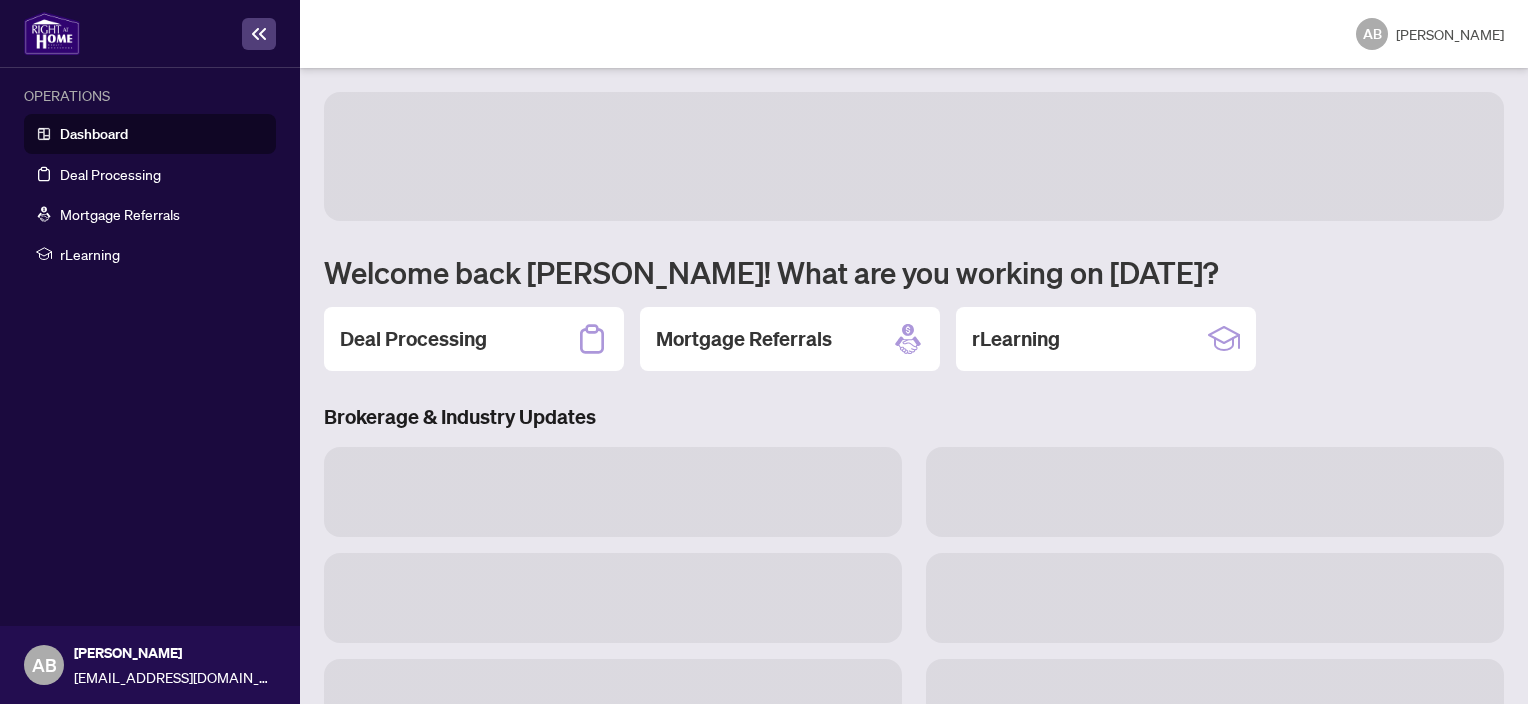 scroll, scrollTop: 0, scrollLeft: 0, axis: both 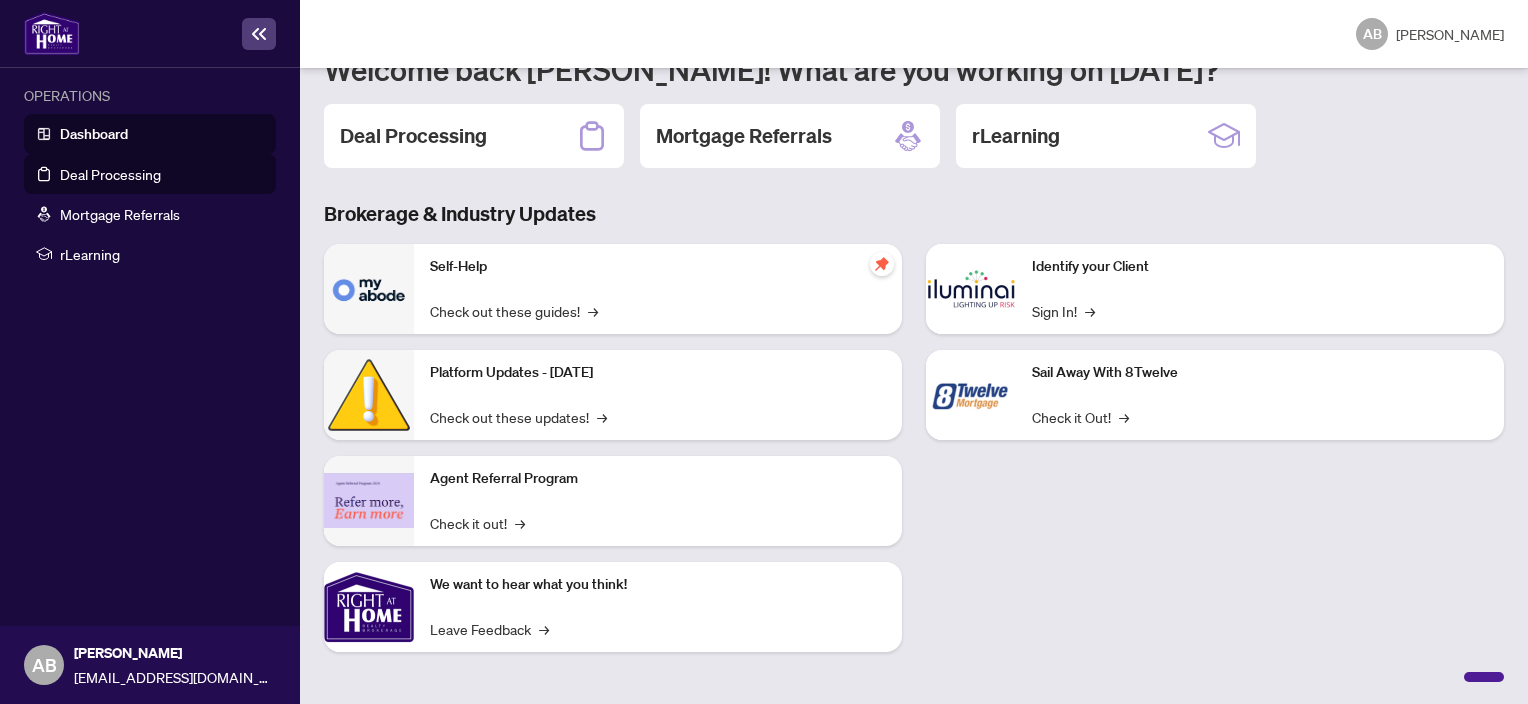 click on "Deal Processing" at bounding box center (110, 174) 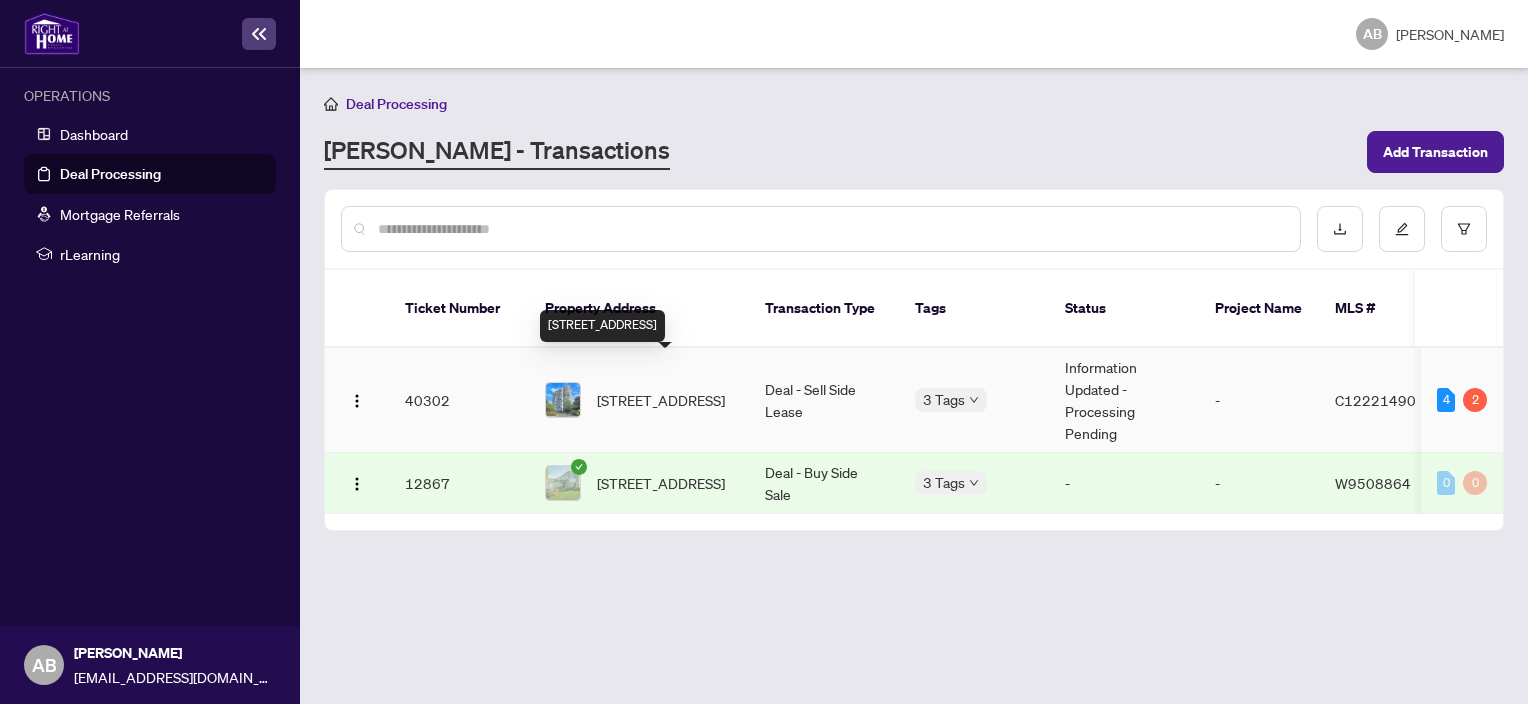 click on "[STREET_ADDRESS]" at bounding box center (661, 400) 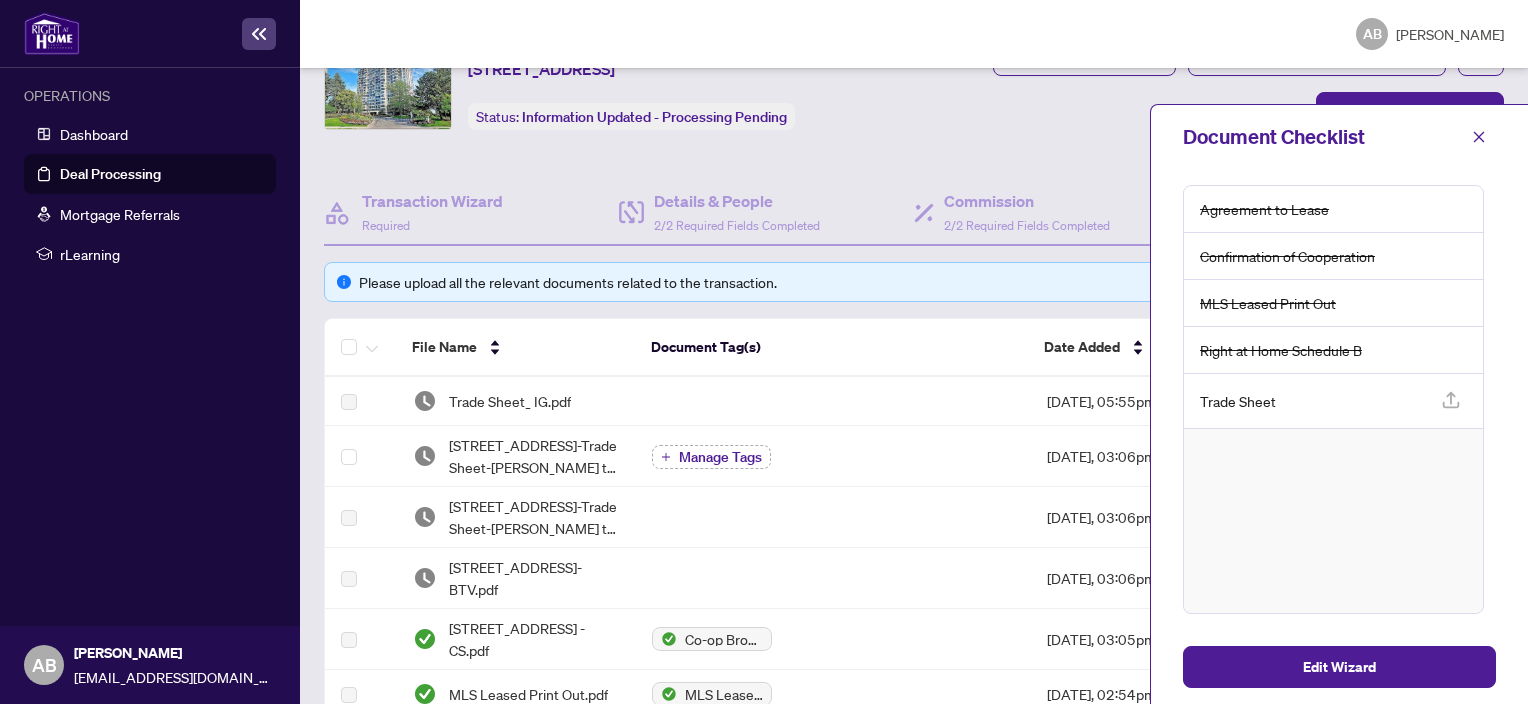 scroll, scrollTop: 200, scrollLeft: 0, axis: vertical 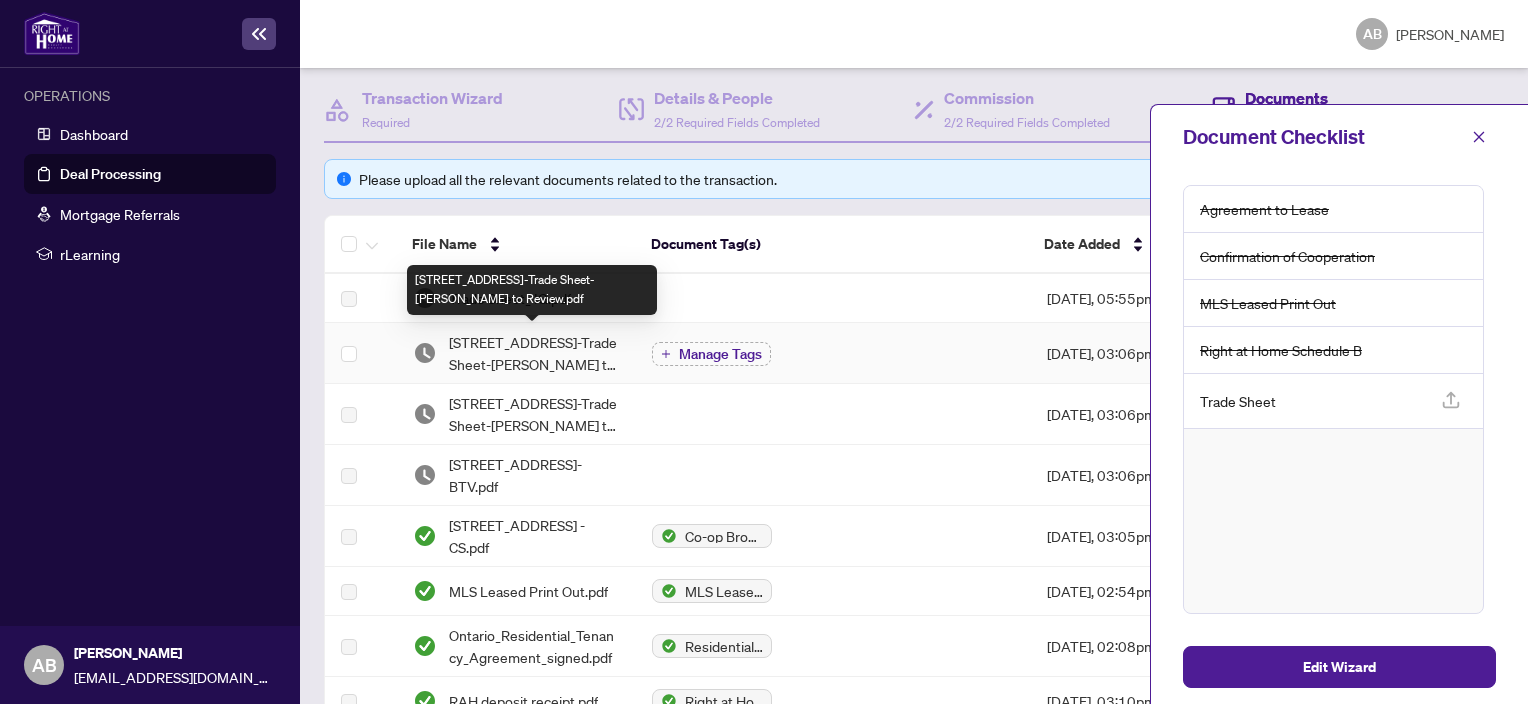 click on "[STREET_ADDRESS]-Trade Sheet-[PERSON_NAME] to Review.pdf" at bounding box center (534, 353) 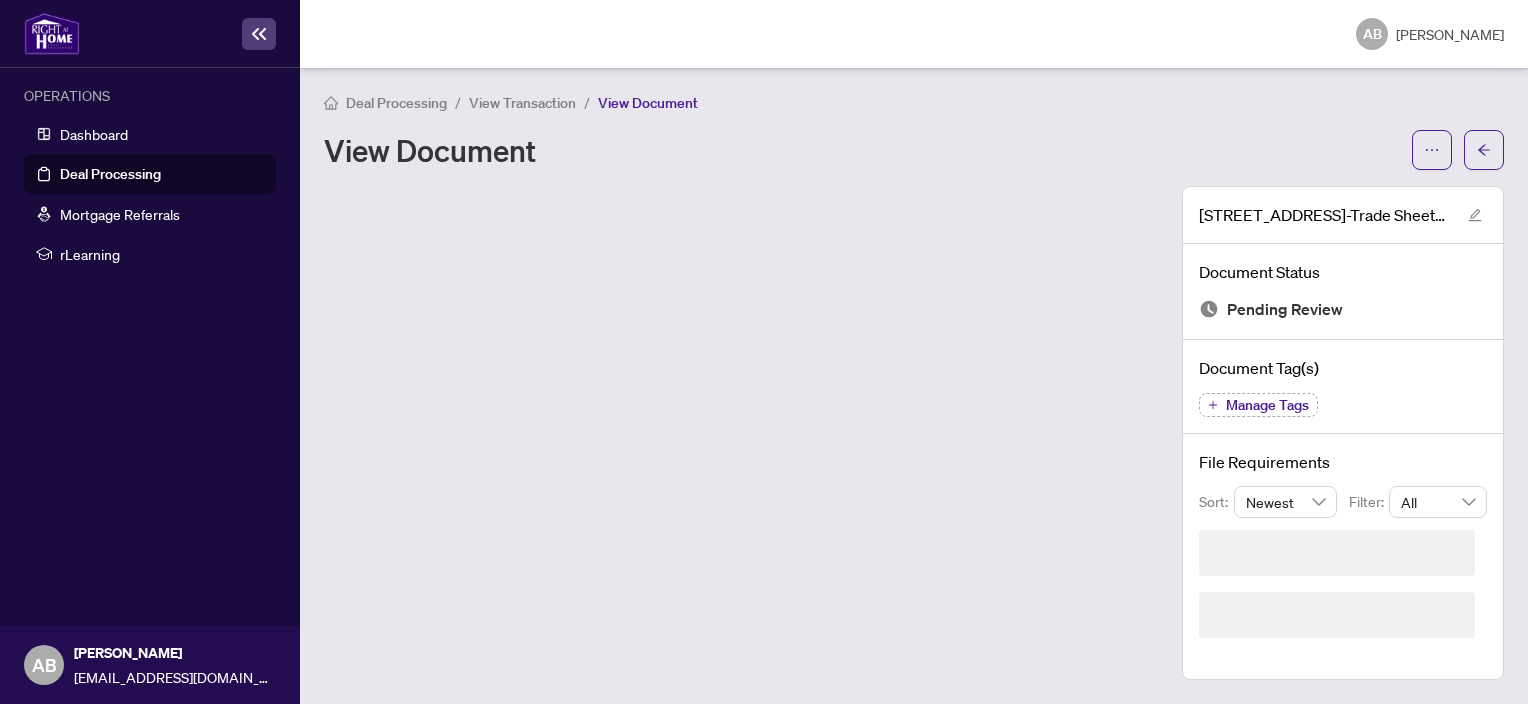 scroll, scrollTop: 0, scrollLeft: 0, axis: both 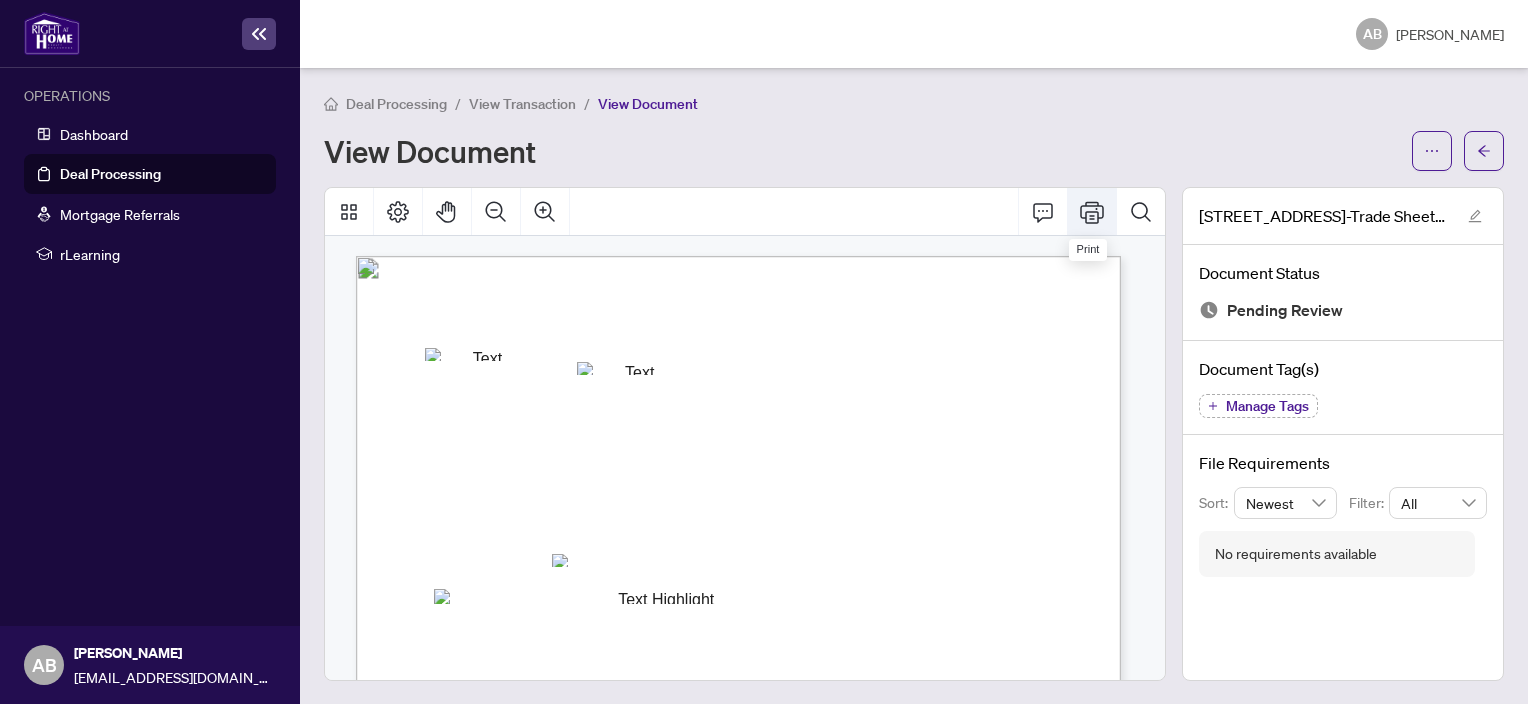 click 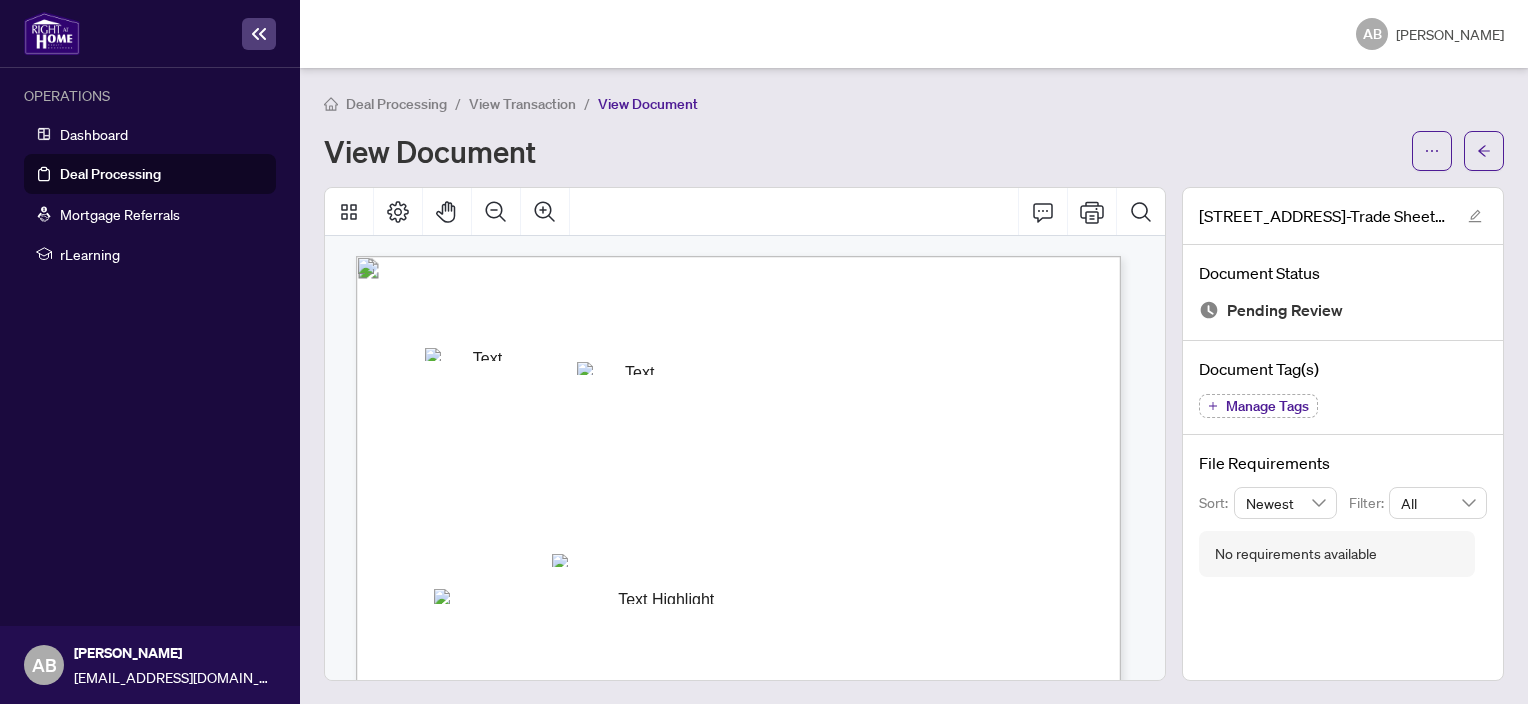 click on "Deal Processing" at bounding box center [110, 174] 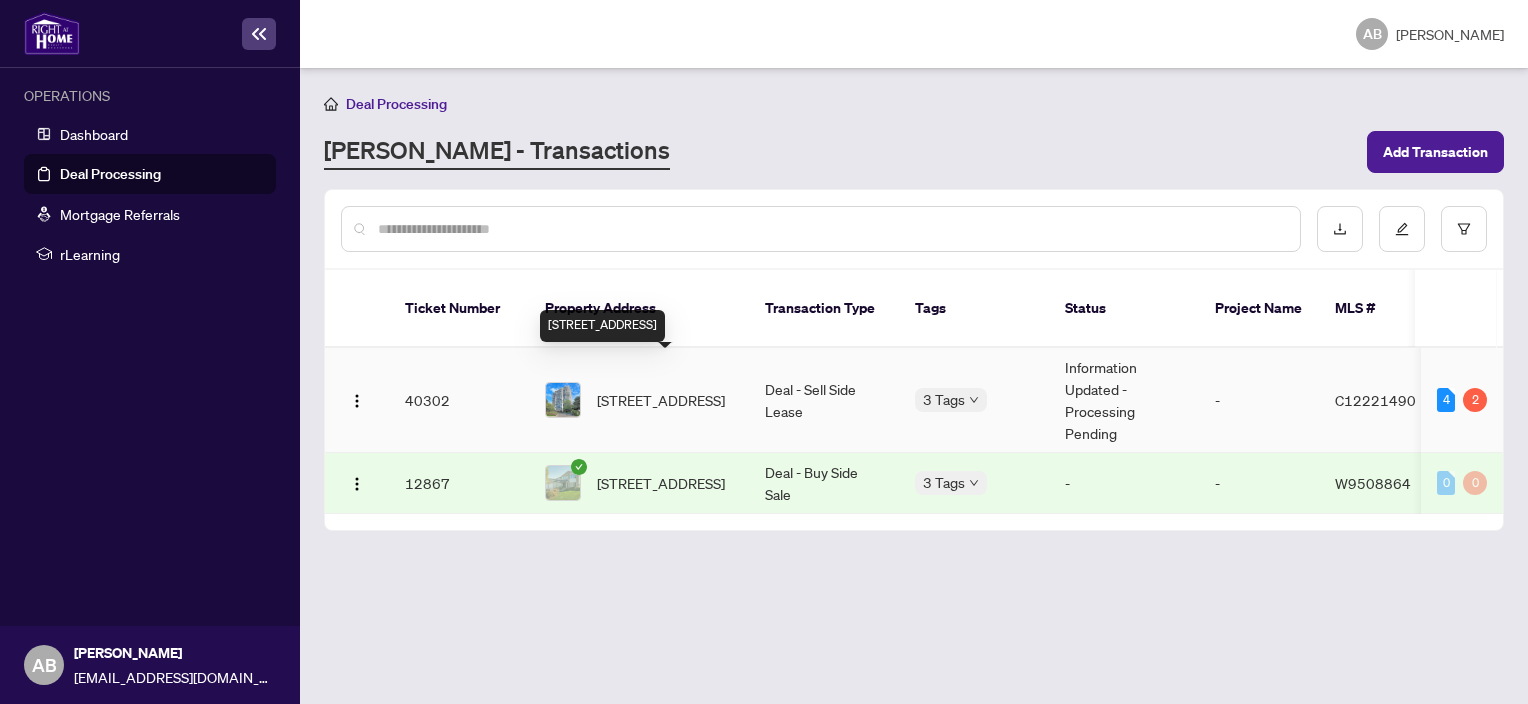 click on "[STREET_ADDRESS]" at bounding box center (661, 400) 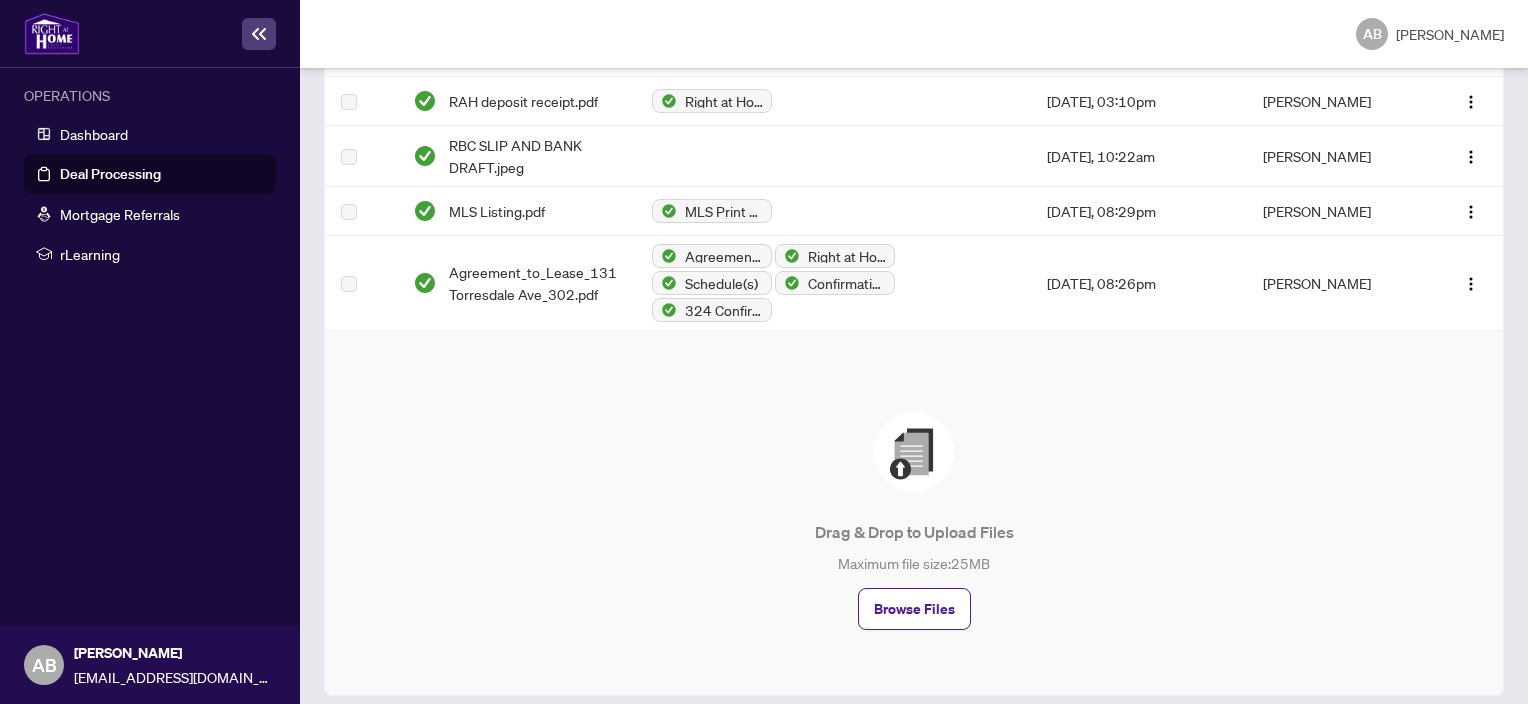 scroll, scrollTop: 868, scrollLeft: 0, axis: vertical 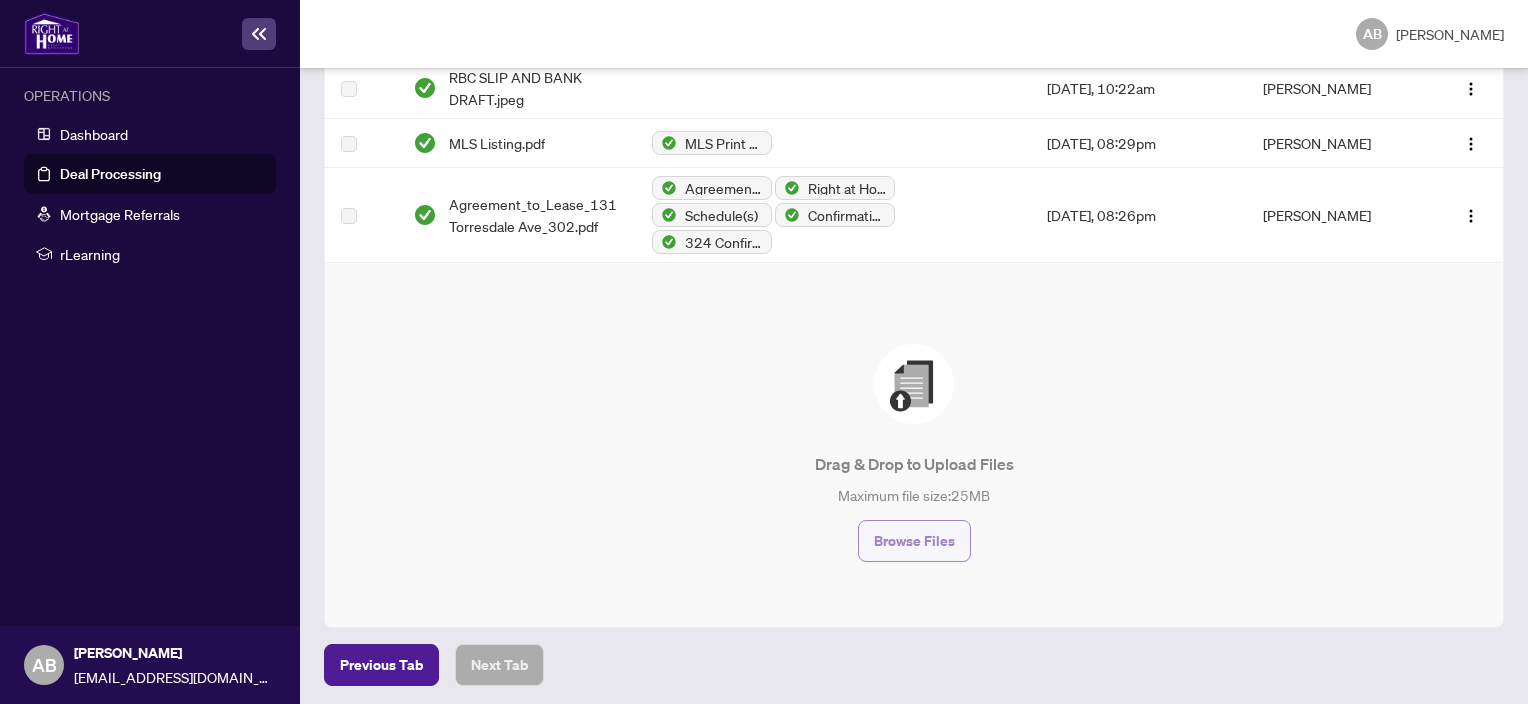 click on "Browse Files" at bounding box center (914, 541) 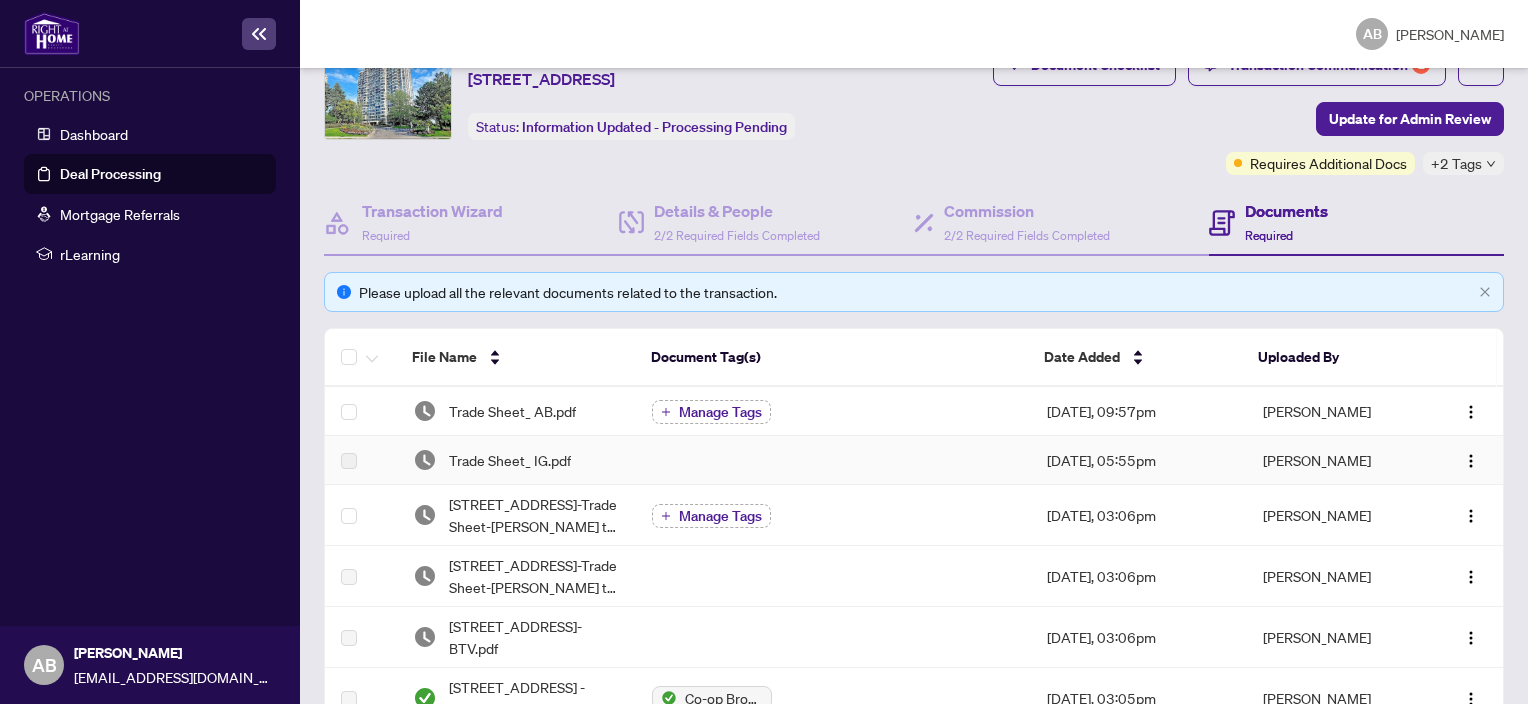 scroll, scrollTop: 116, scrollLeft: 0, axis: vertical 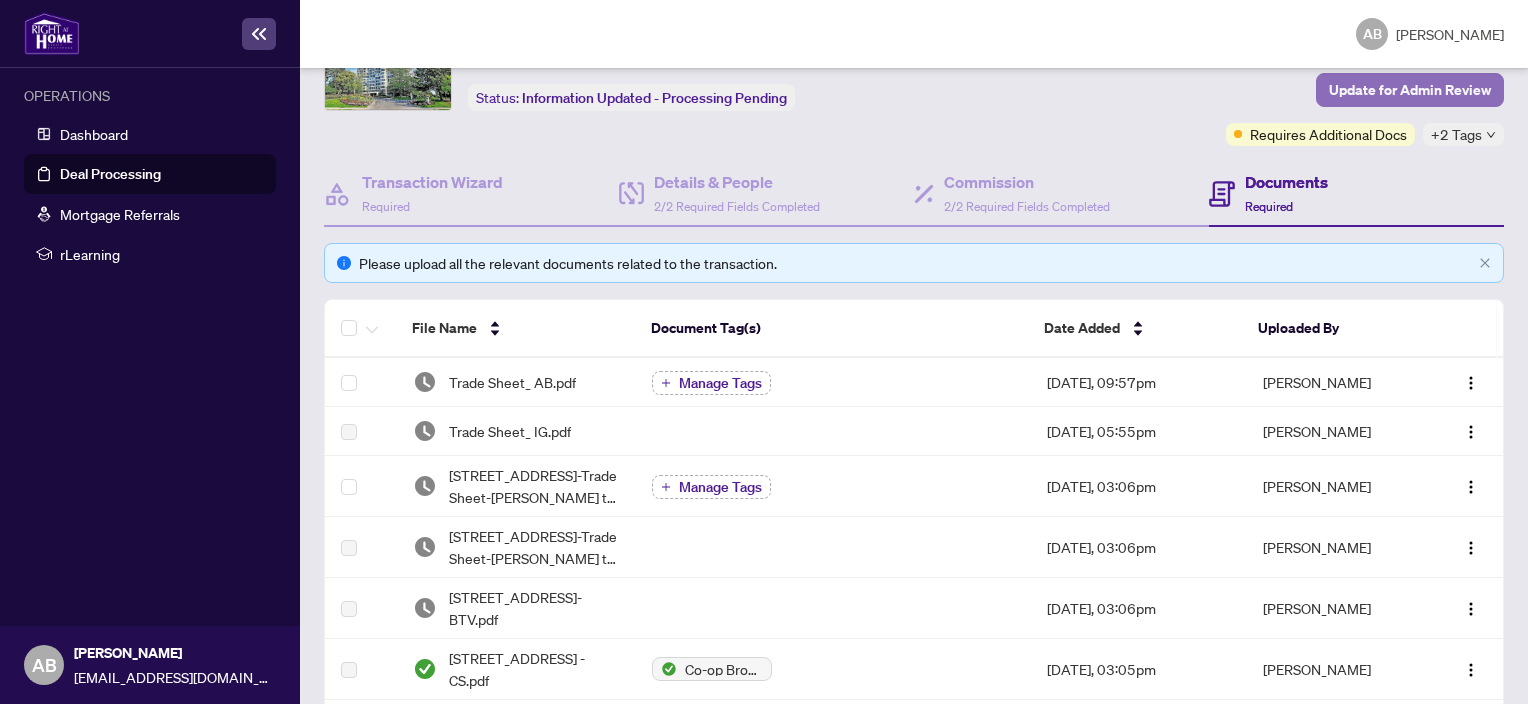 click on "Update for Admin Review" at bounding box center (1410, 90) 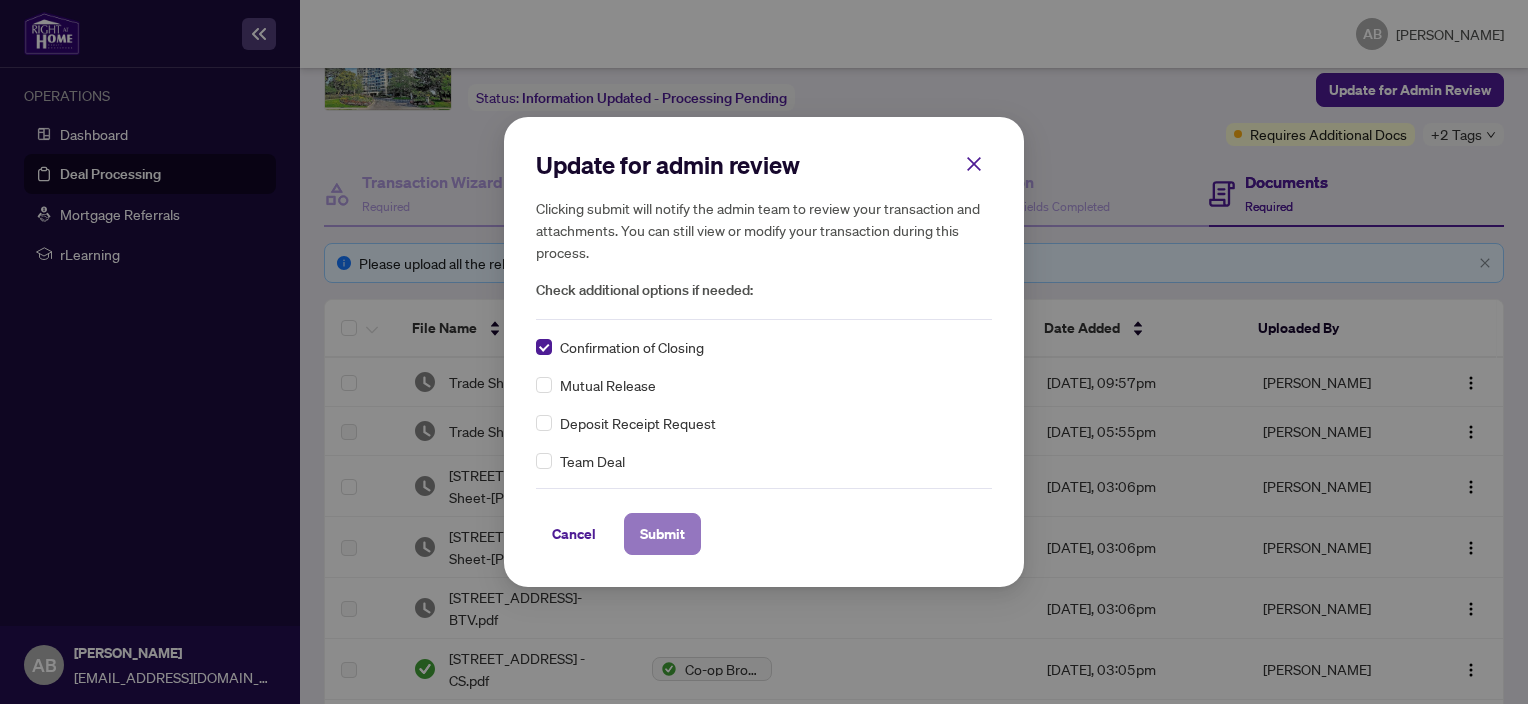 click on "Submit" at bounding box center [662, 534] 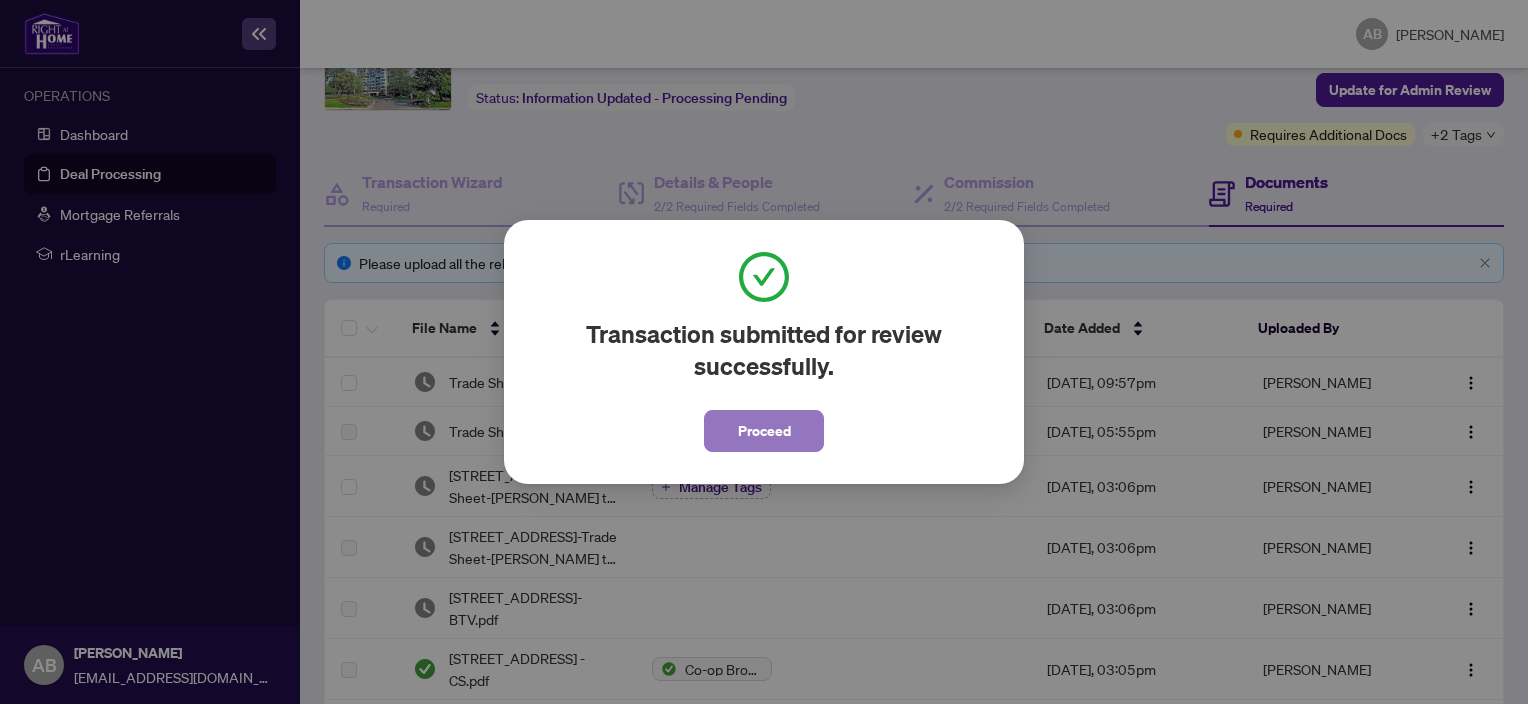 click on "Proceed" at bounding box center [764, 431] 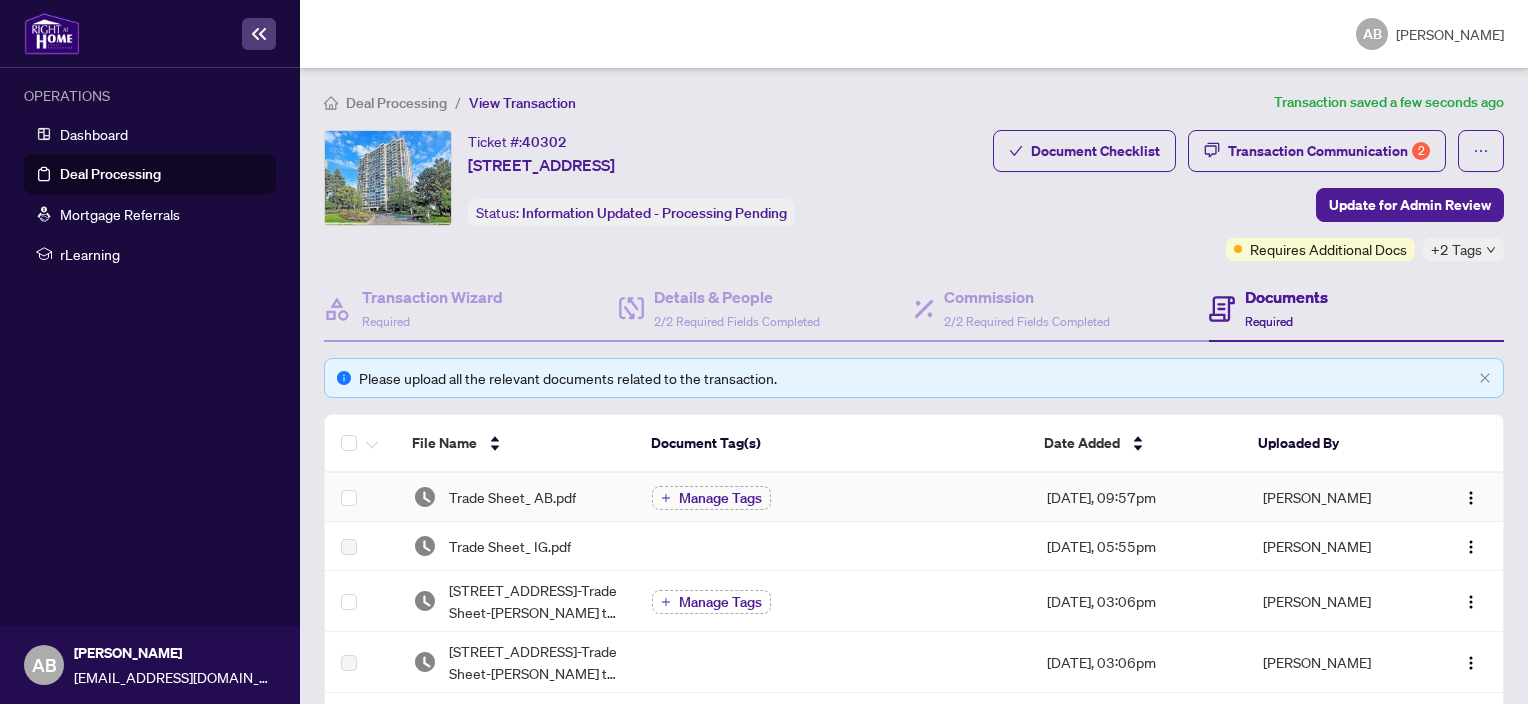 scroll, scrollTop: 0, scrollLeft: 0, axis: both 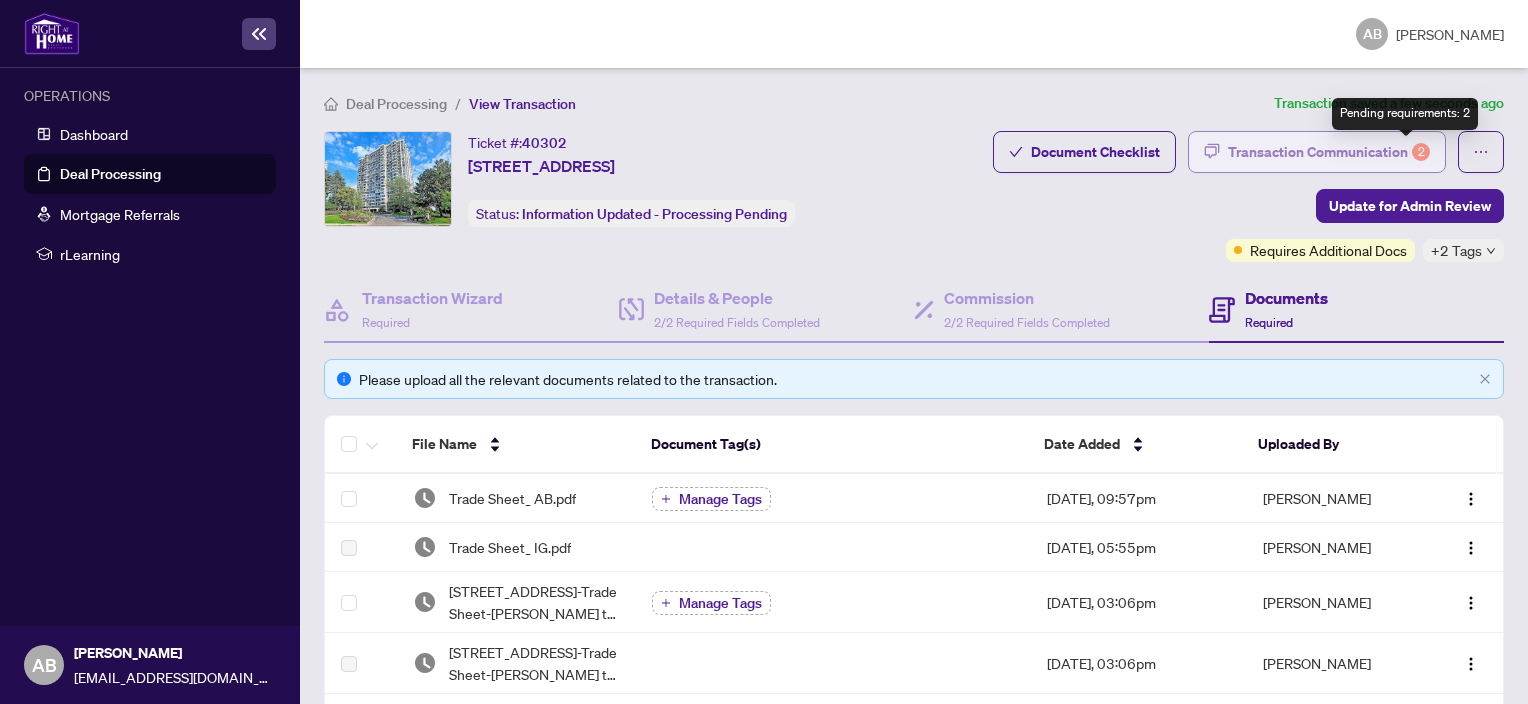 click on "2" at bounding box center [1421, 152] 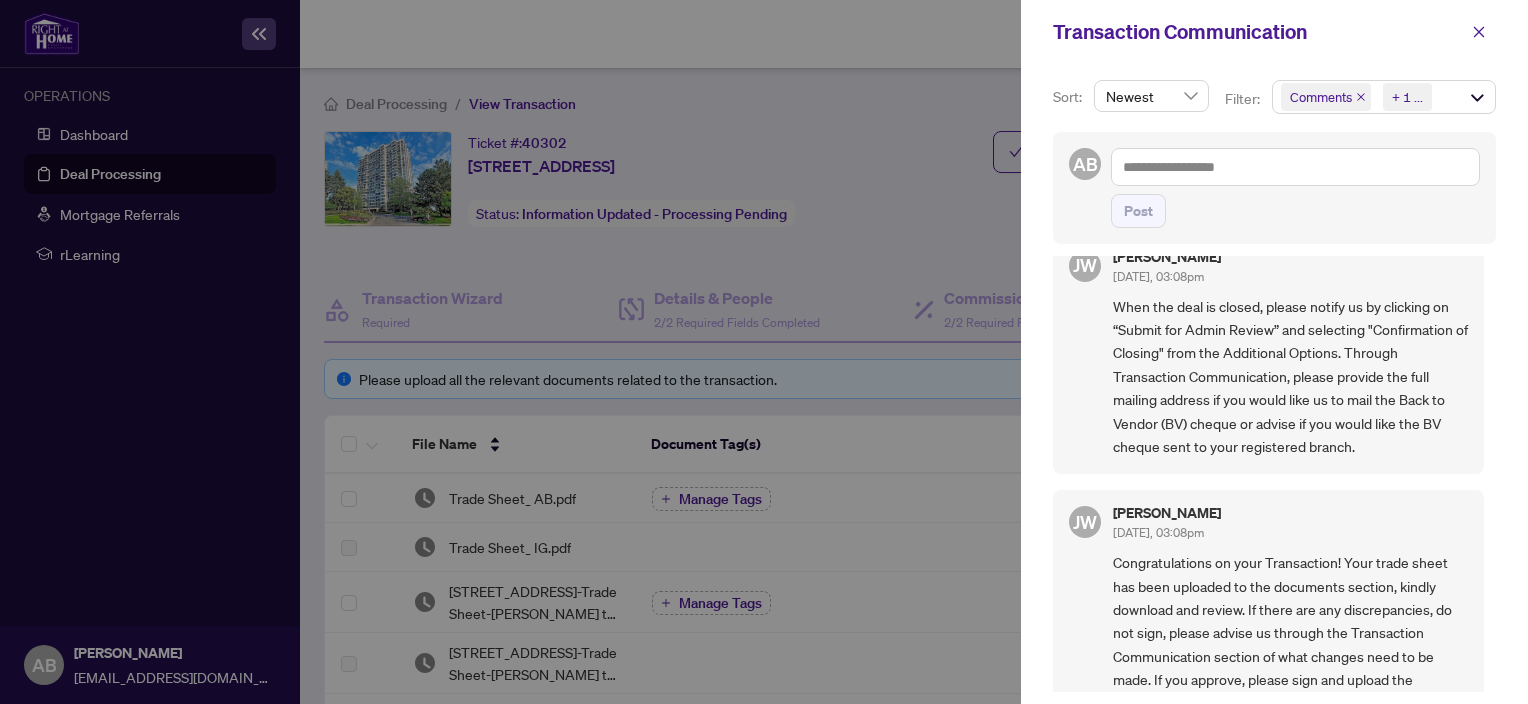scroll, scrollTop: 0, scrollLeft: 0, axis: both 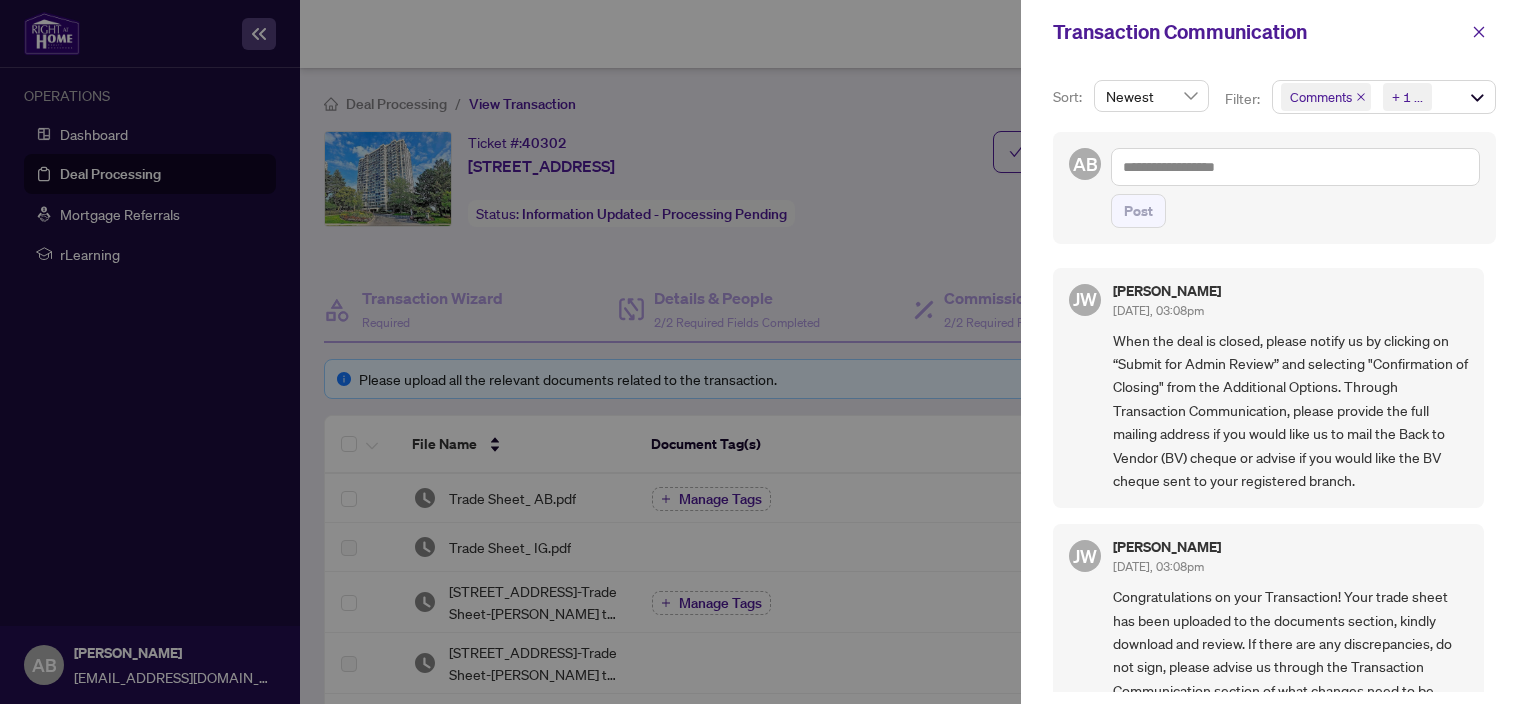 click at bounding box center (764, 352) 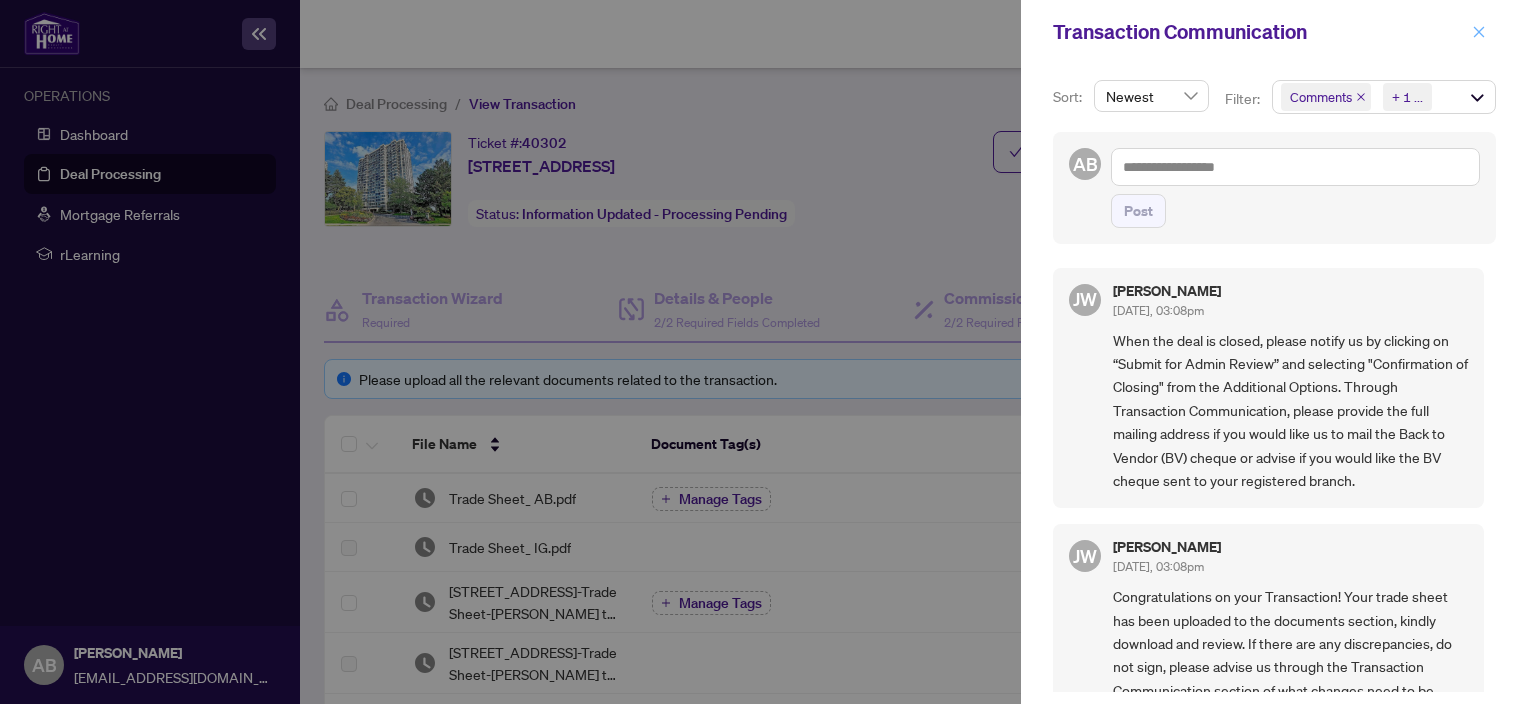 click at bounding box center (1479, 32) 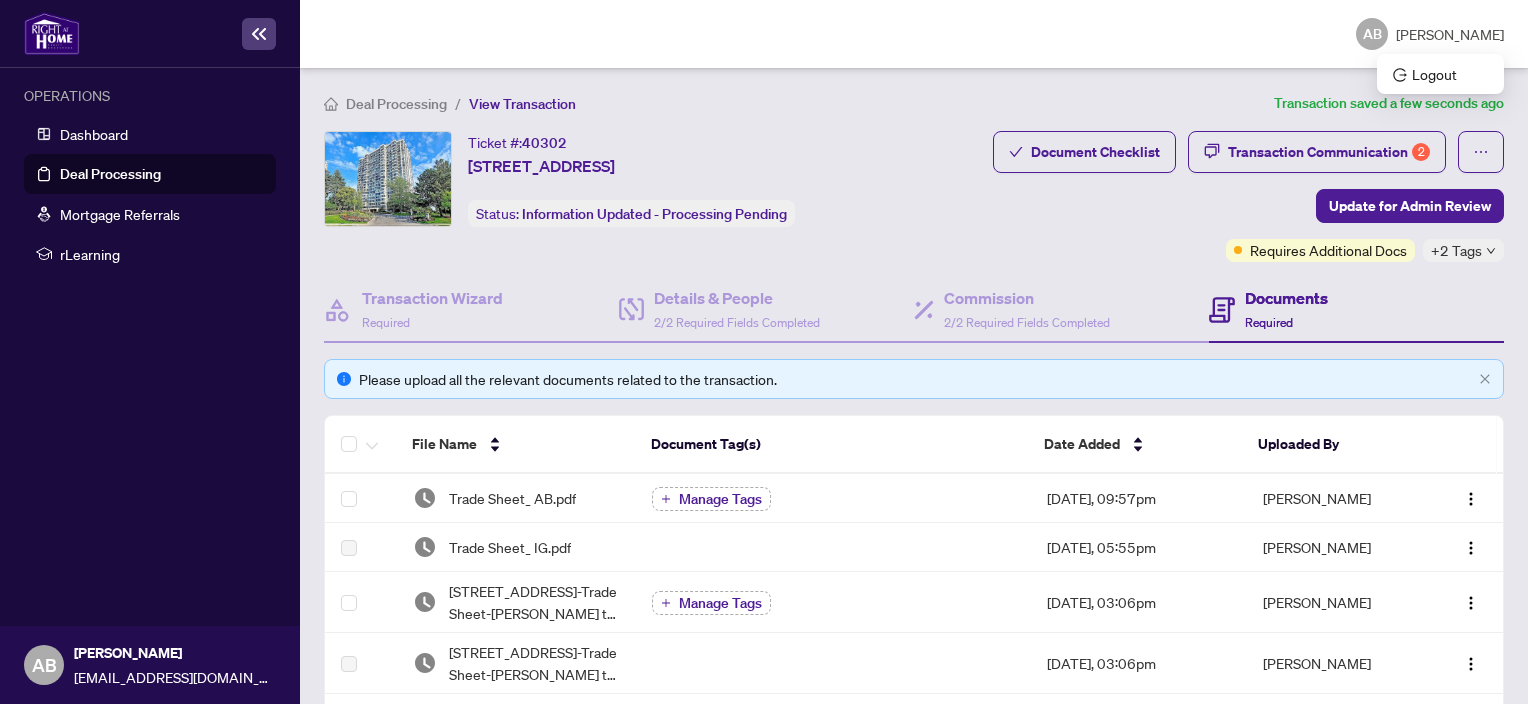 click on "[PERSON_NAME]" at bounding box center [1450, 34] 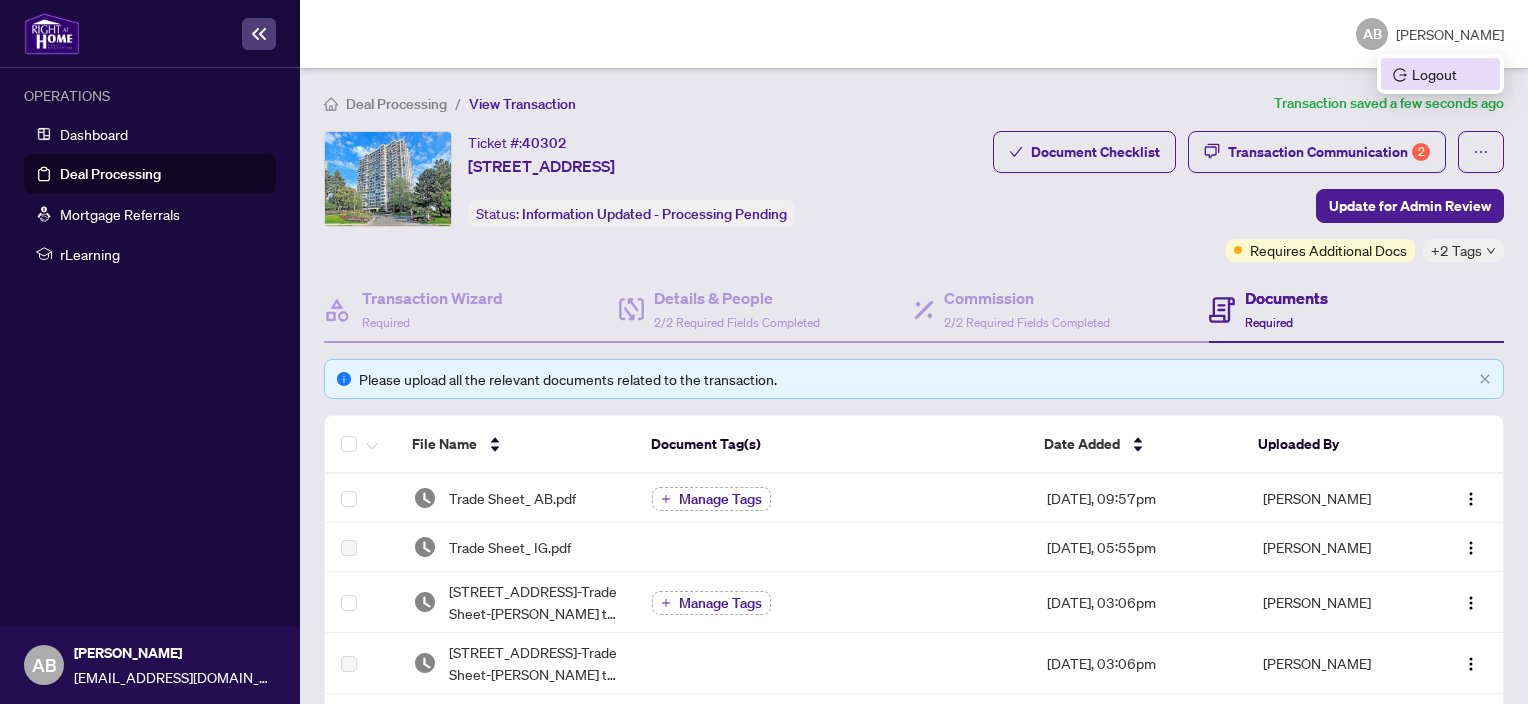 click on "Logout" at bounding box center [1440, 74] 